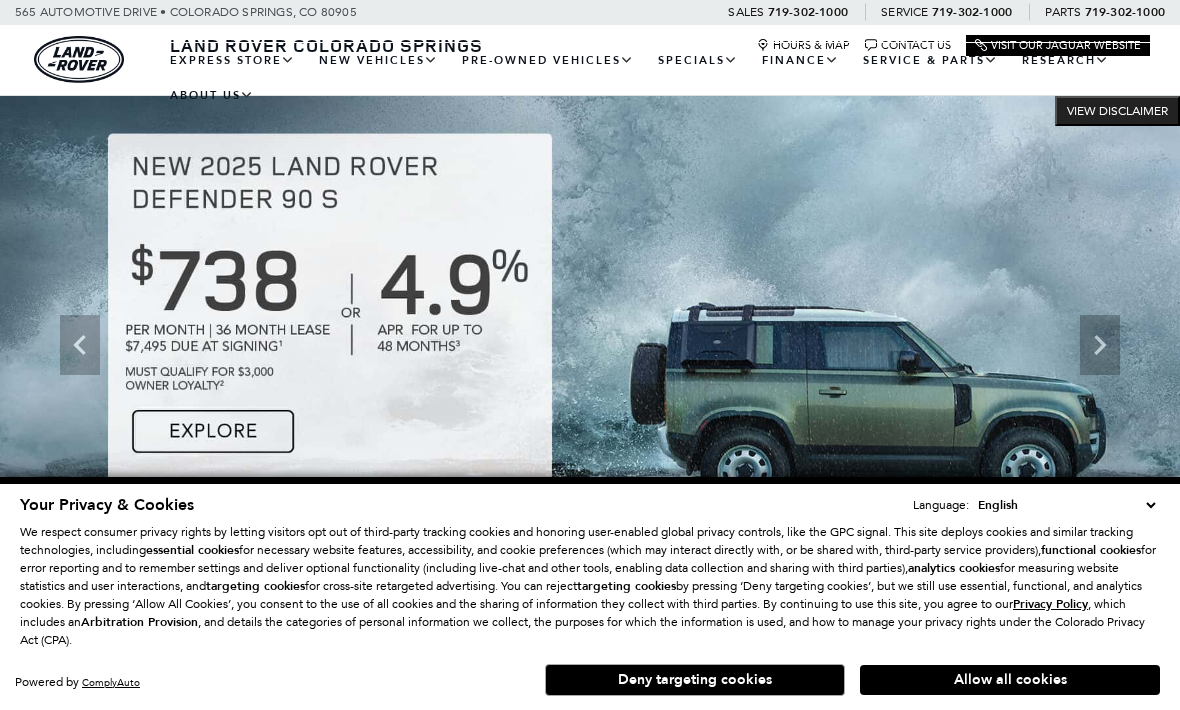 scroll, scrollTop: 0, scrollLeft: 0, axis: both 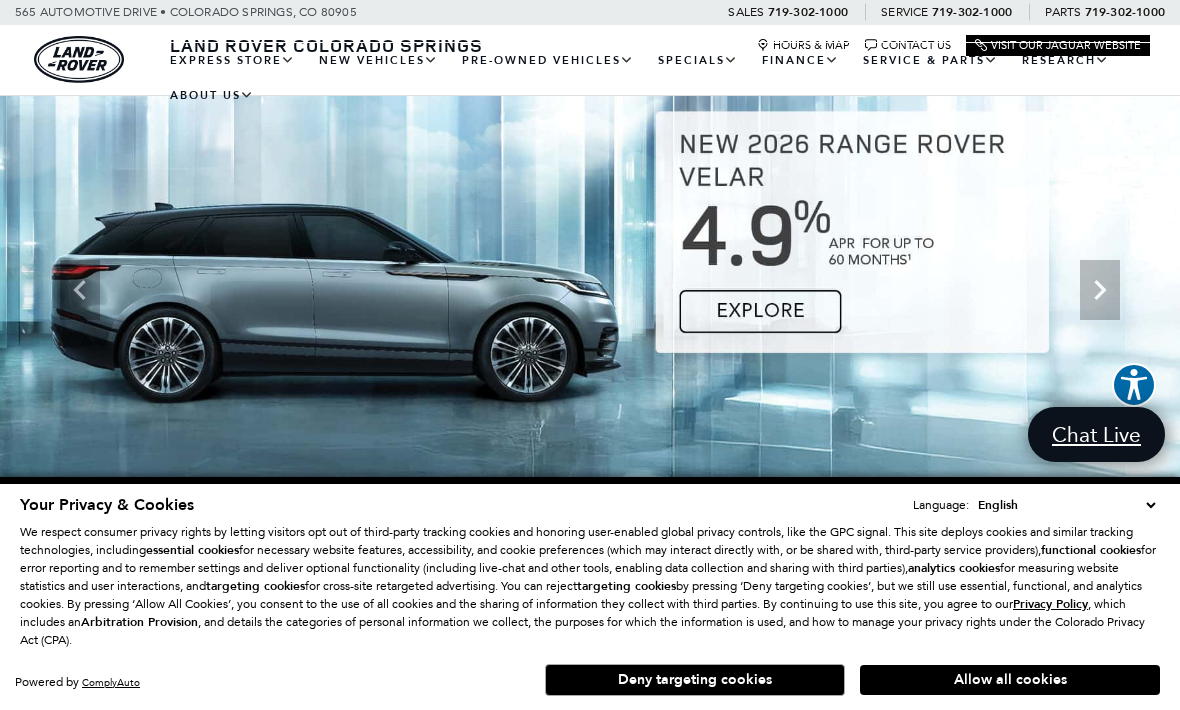click on "About Us" at bounding box center [0, 0] 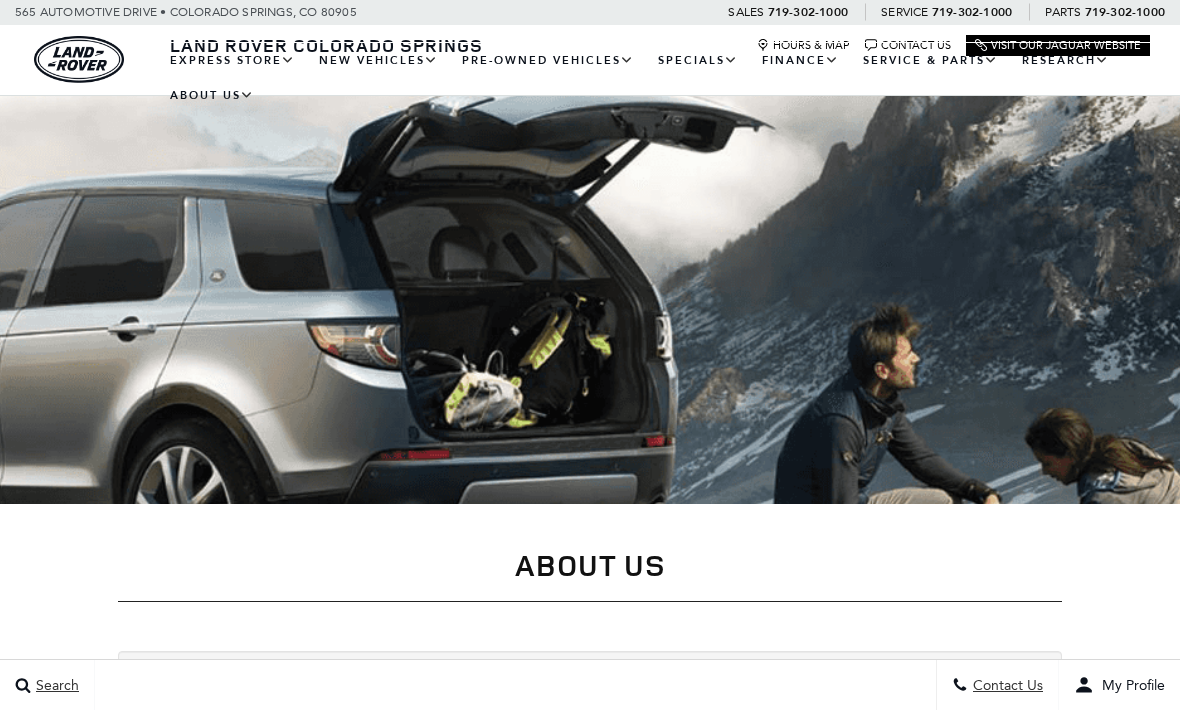 scroll, scrollTop: 0, scrollLeft: 0, axis: both 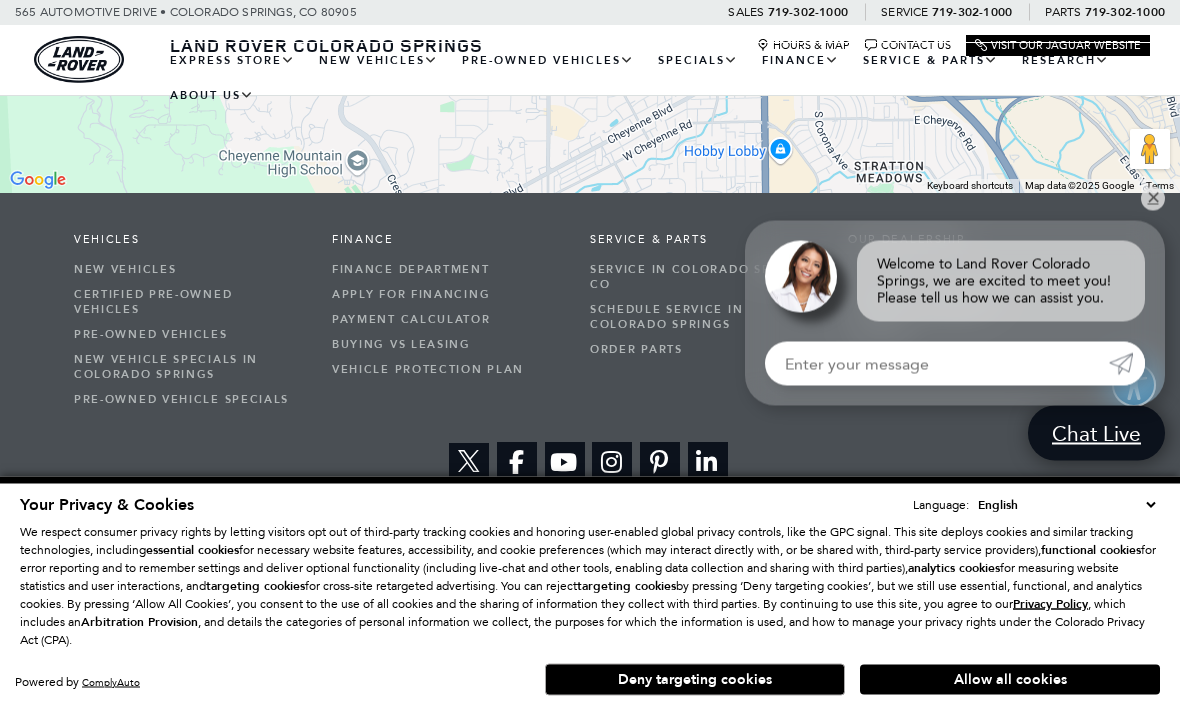 click on "Vehicles New Vehicles
Certified Pre-Owned Vehicles
Pre-Owned Vehicles
New Vehicle Specials in Colorado Springs
Pre-Owned Vehicle Specials
Finance Finance Department
Apply for Financing
Payment Calculator
Buying vs Leasing
Vehicle Protection Plan
Service & Parts Service in Colorado Springs, CO
Schedule Service in Colorado Springs
Order Parts
Our Dealership About Us
Contact Land Rover Colorado Springs
Careers" at bounding box center [590, 323] 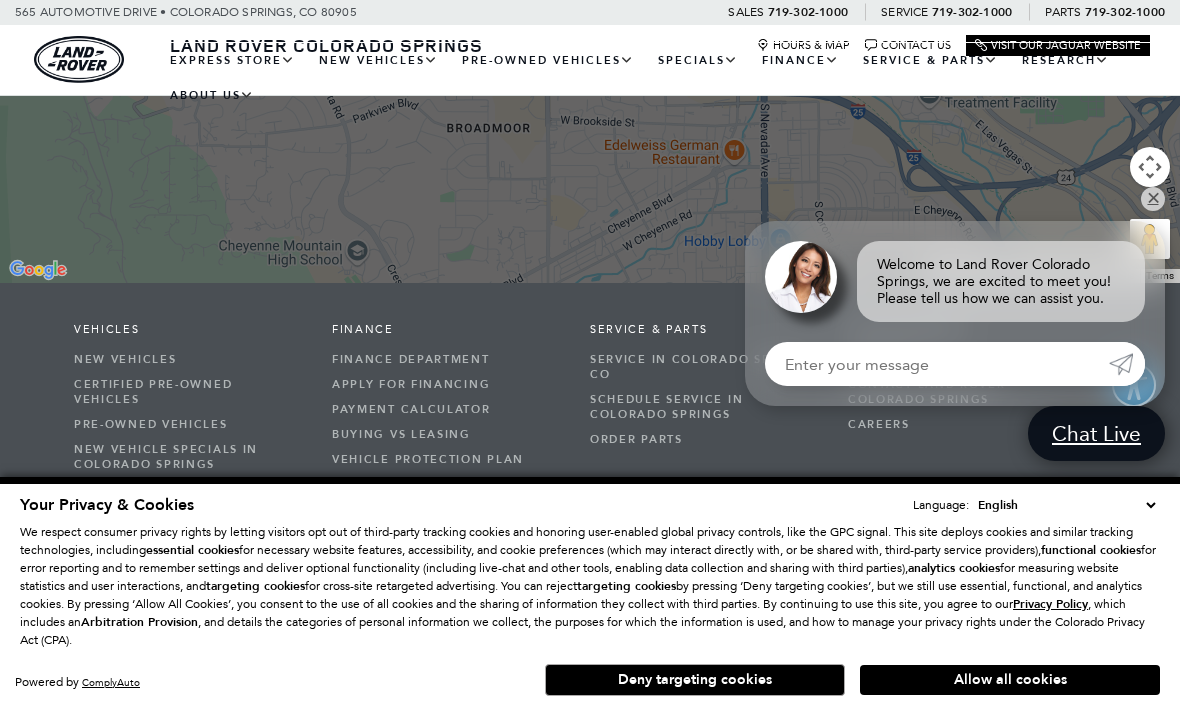 scroll, scrollTop: 3138, scrollLeft: 0, axis: vertical 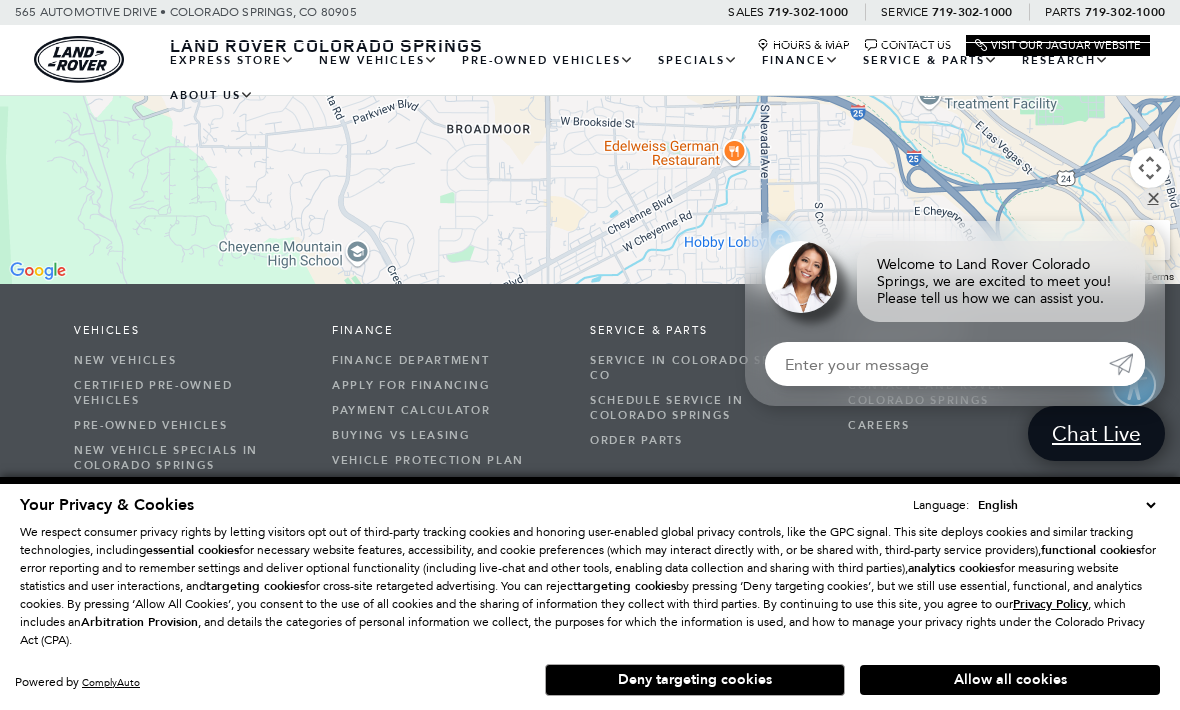 click on "About Us" at bounding box center [962, 360] 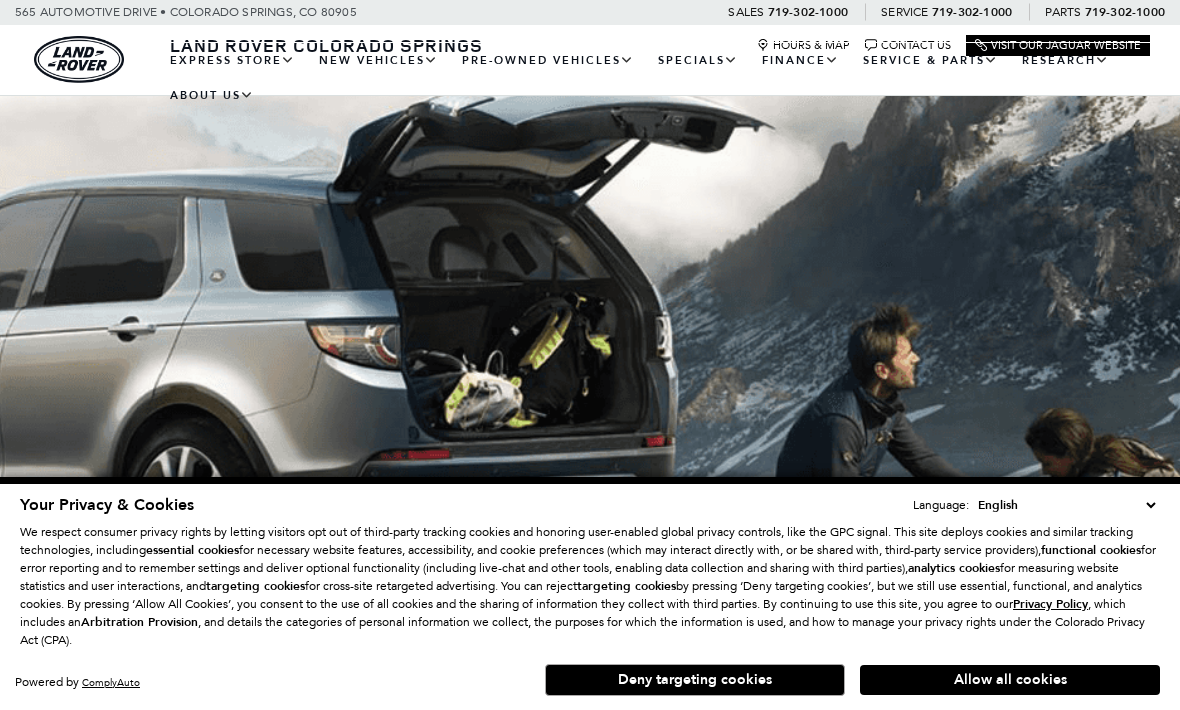 scroll, scrollTop: 345, scrollLeft: 0, axis: vertical 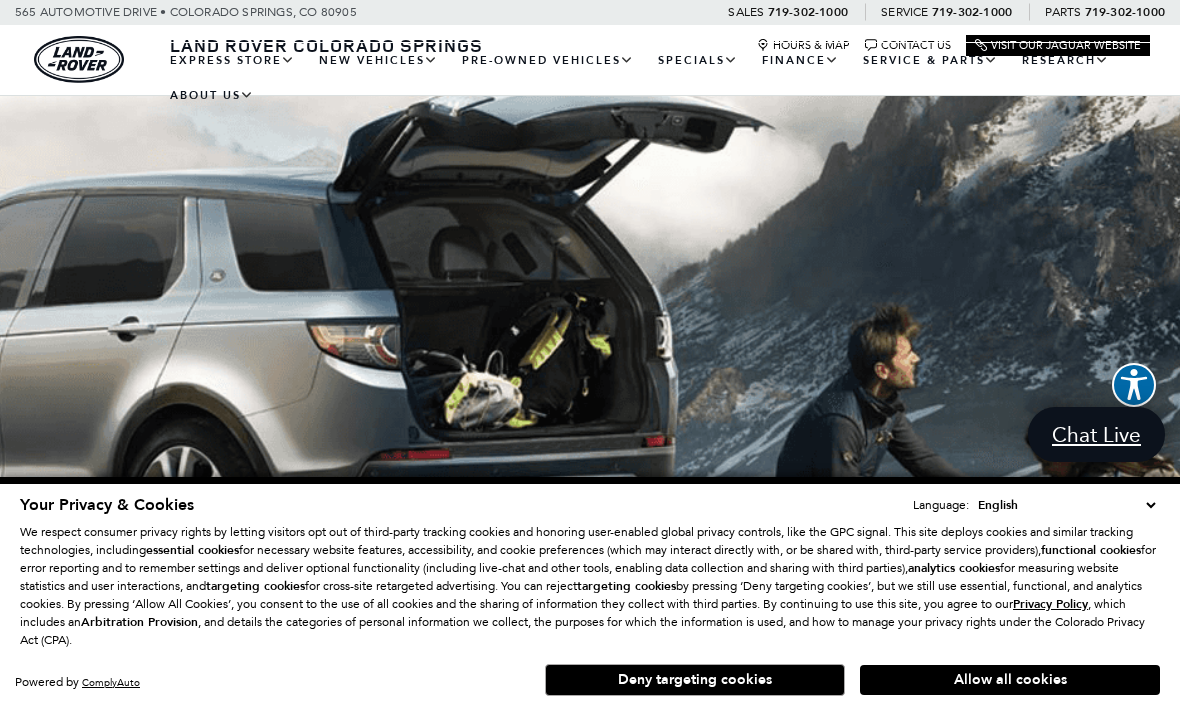 click on "Visit Our Jaguar Website" at bounding box center (1058, 45) 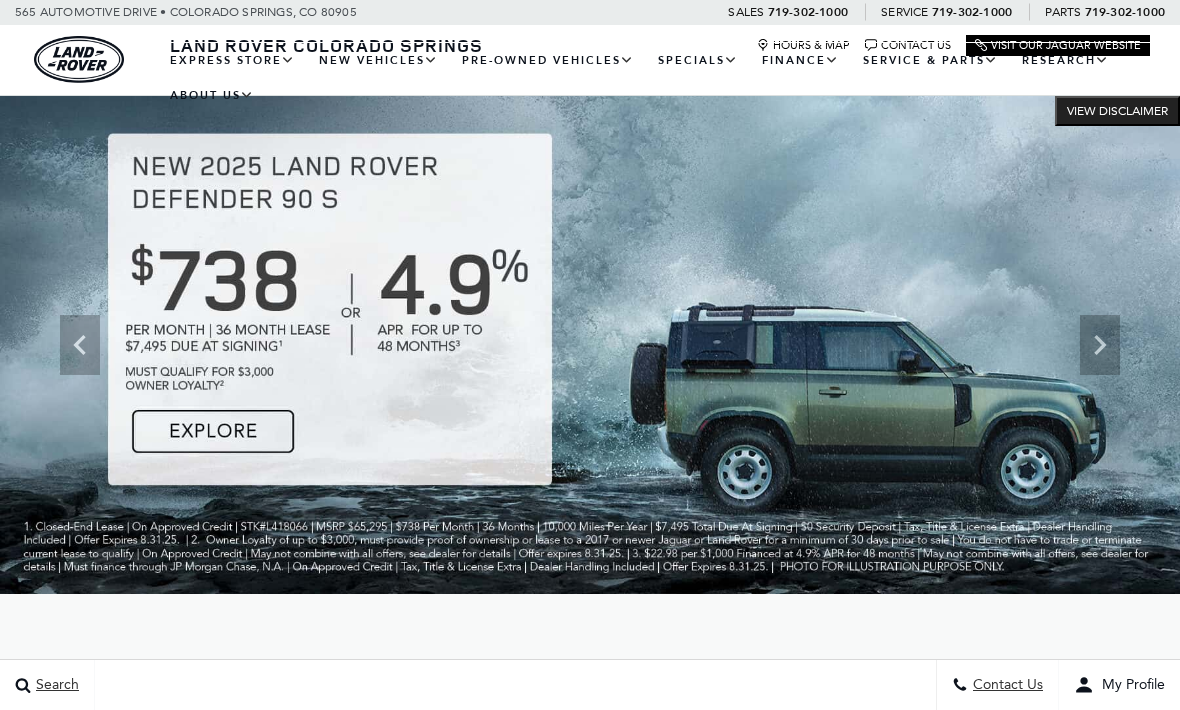scroll, scrollTop: 0, scrollLeft: 0, axis: both 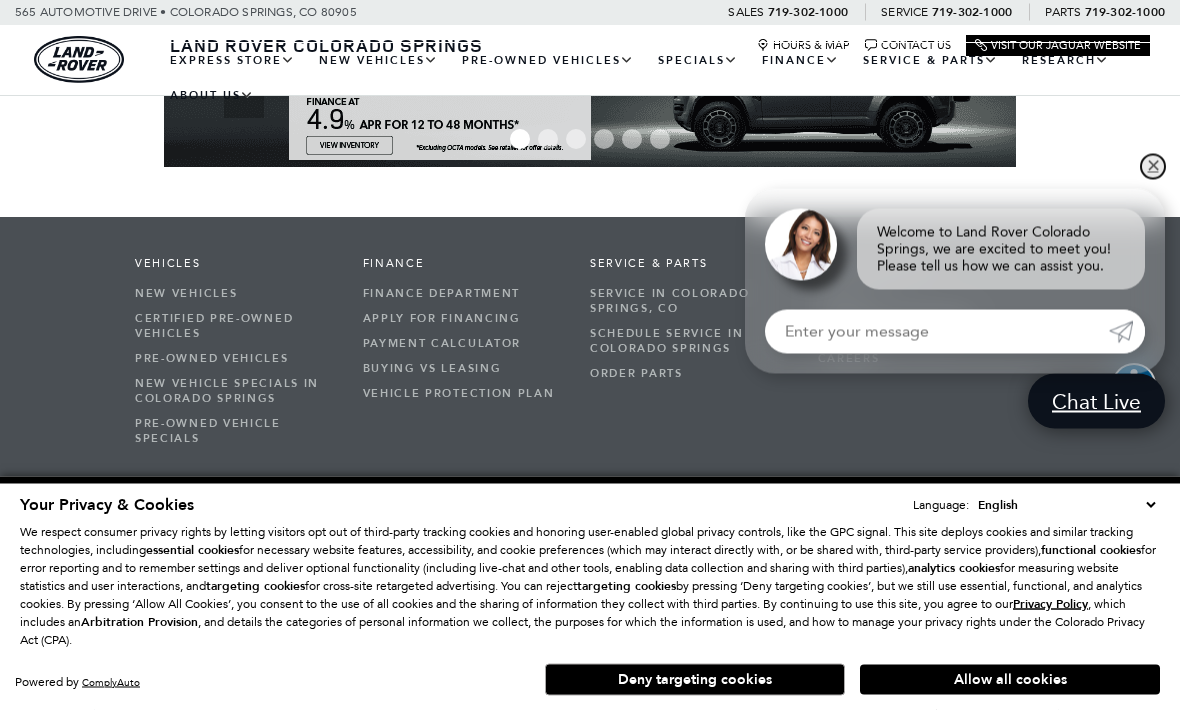 click on "✕" at bounding box center [1153, 167] 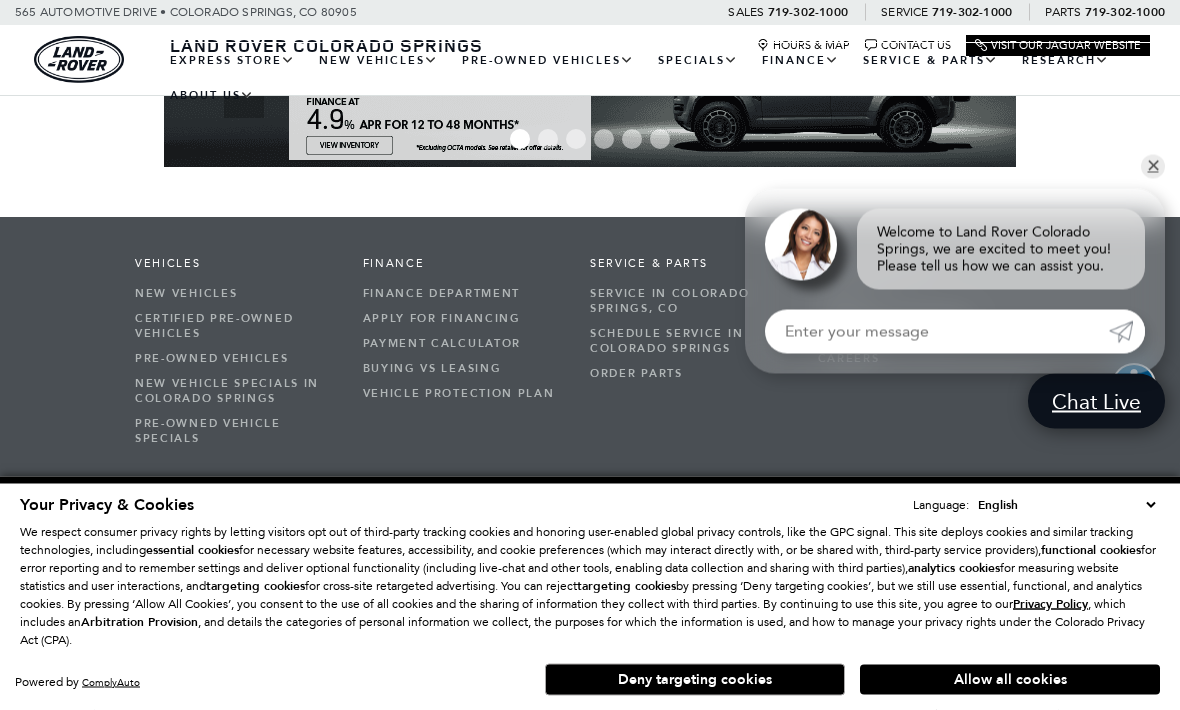 scroll, scrollTop: 3079, scrollLeft: 0, axis: vertical 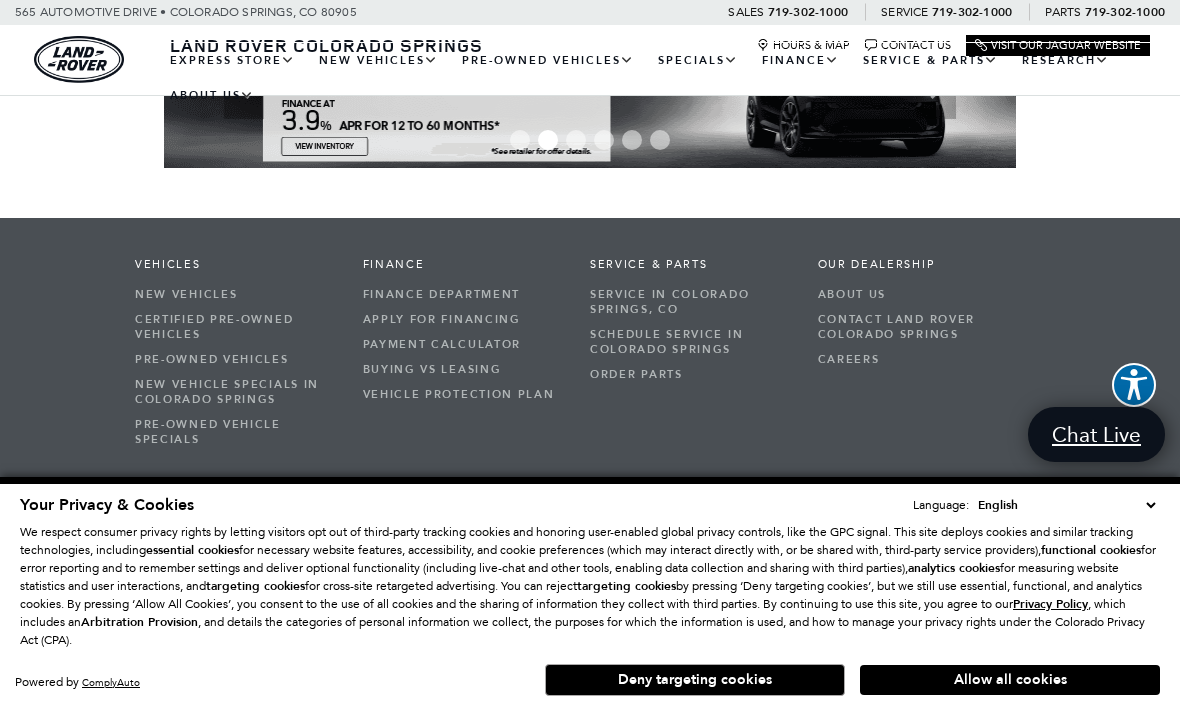 click on "About Us" at bounding box center [917, 294] 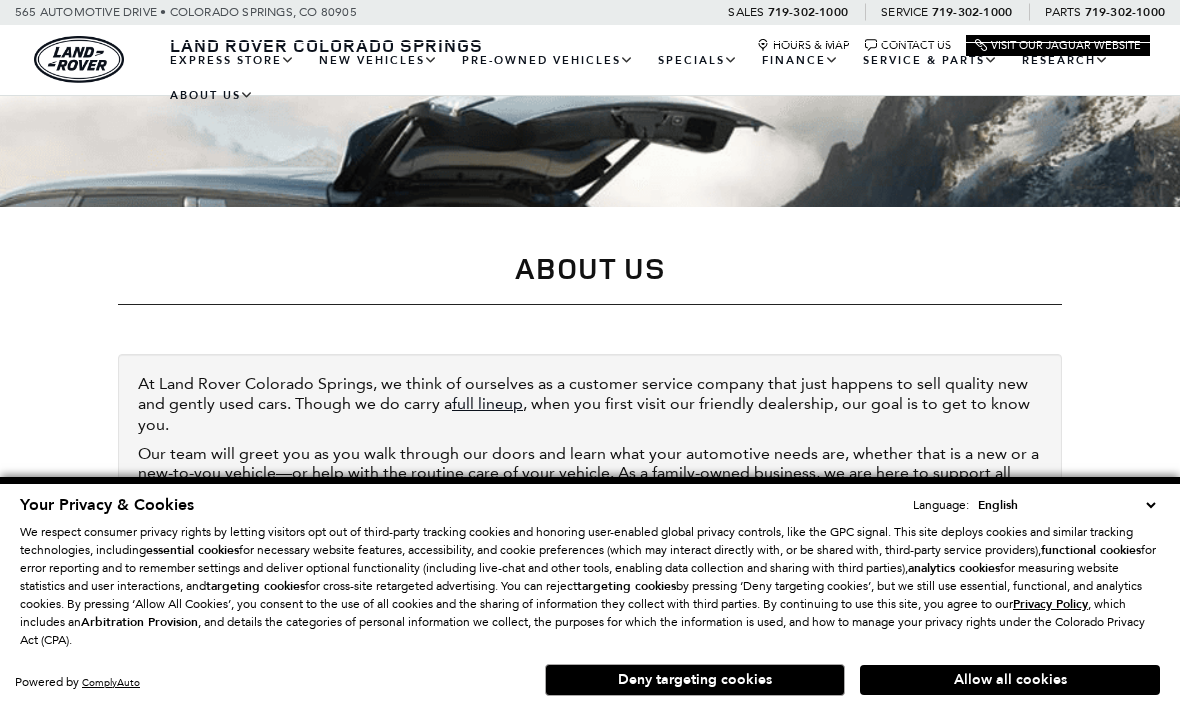 scroll, scrollTop: 384, scrollLeft: 0, axis: vertical 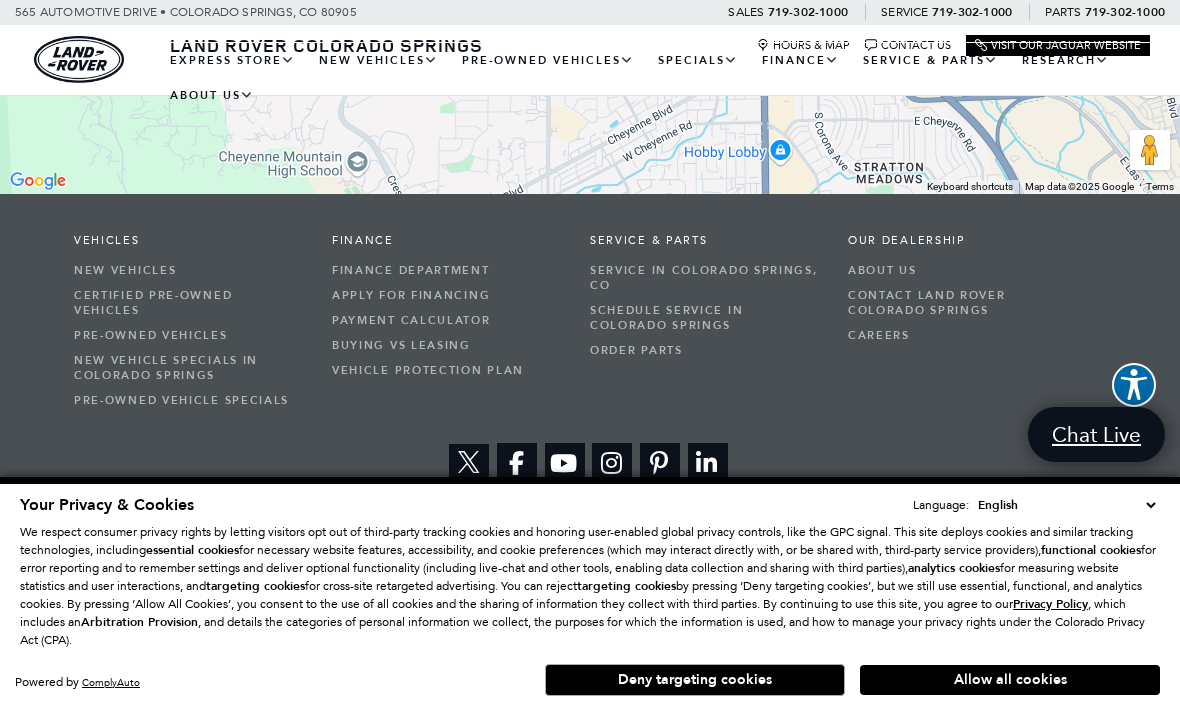 click on "About Us" at bounding box center (962, 270) 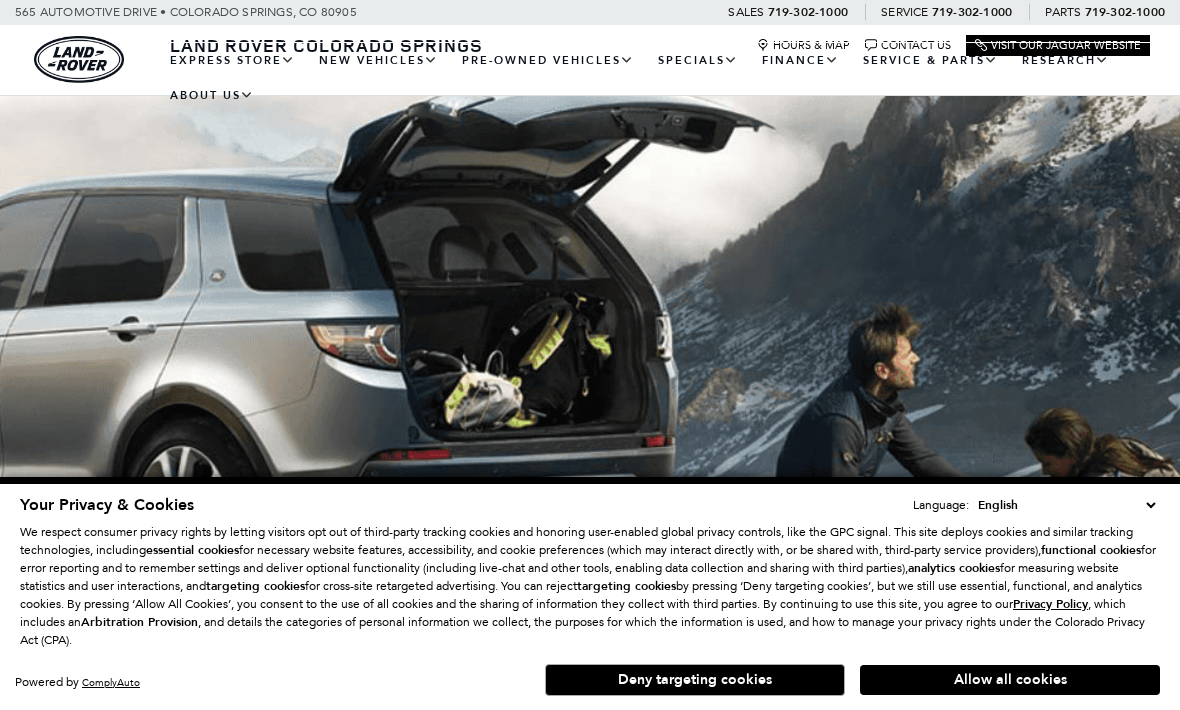 scroll, scrollTop: 0, scrollLeft: 0, axis: both 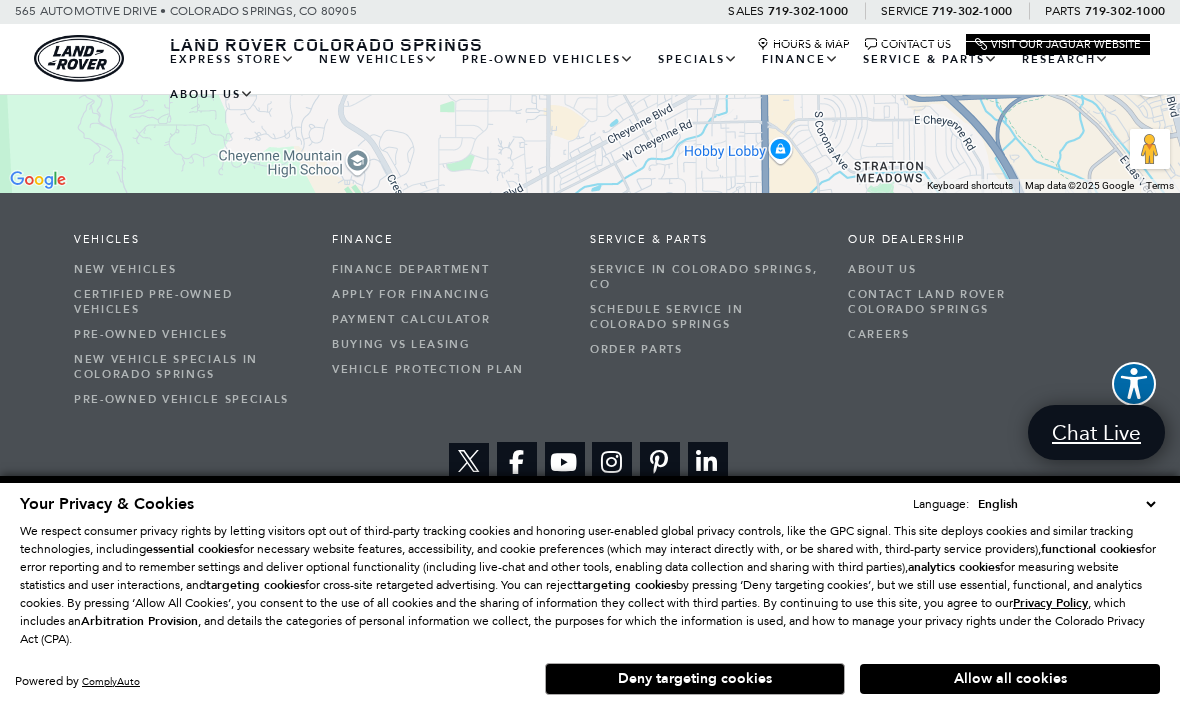 click on "Finance Department" at bounding box center [446, 270] 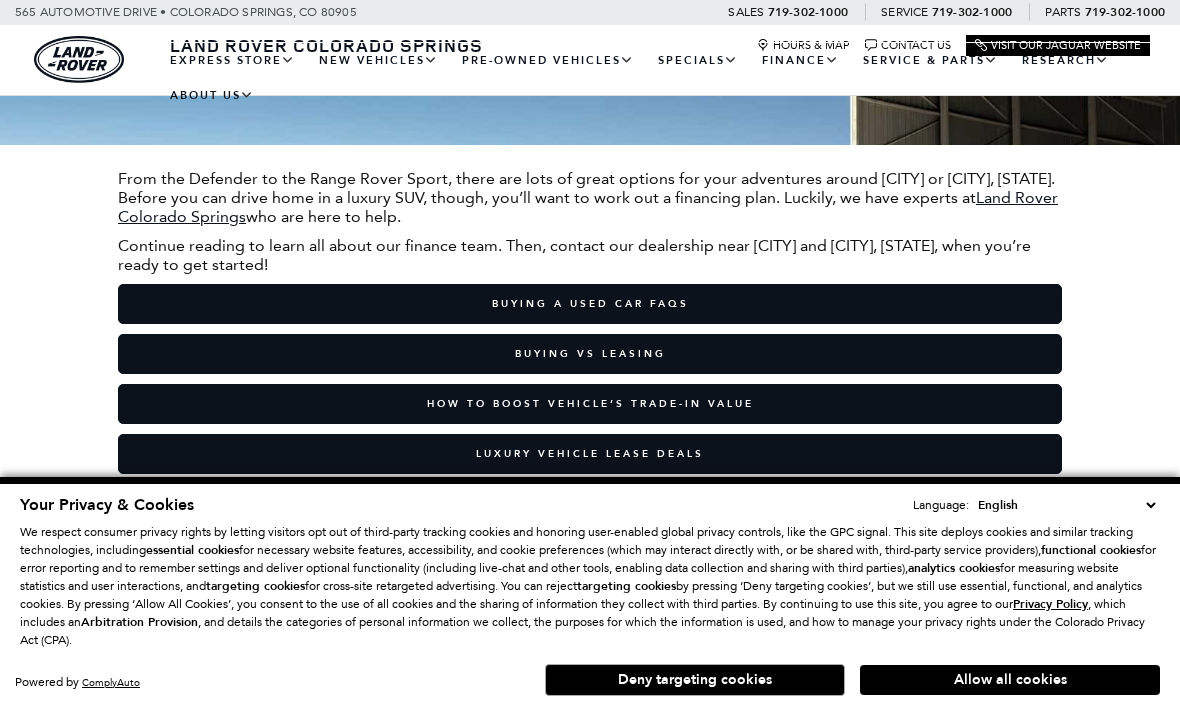 scroll, scrollTop: 479, scrollLeft: 0, axis: vertical 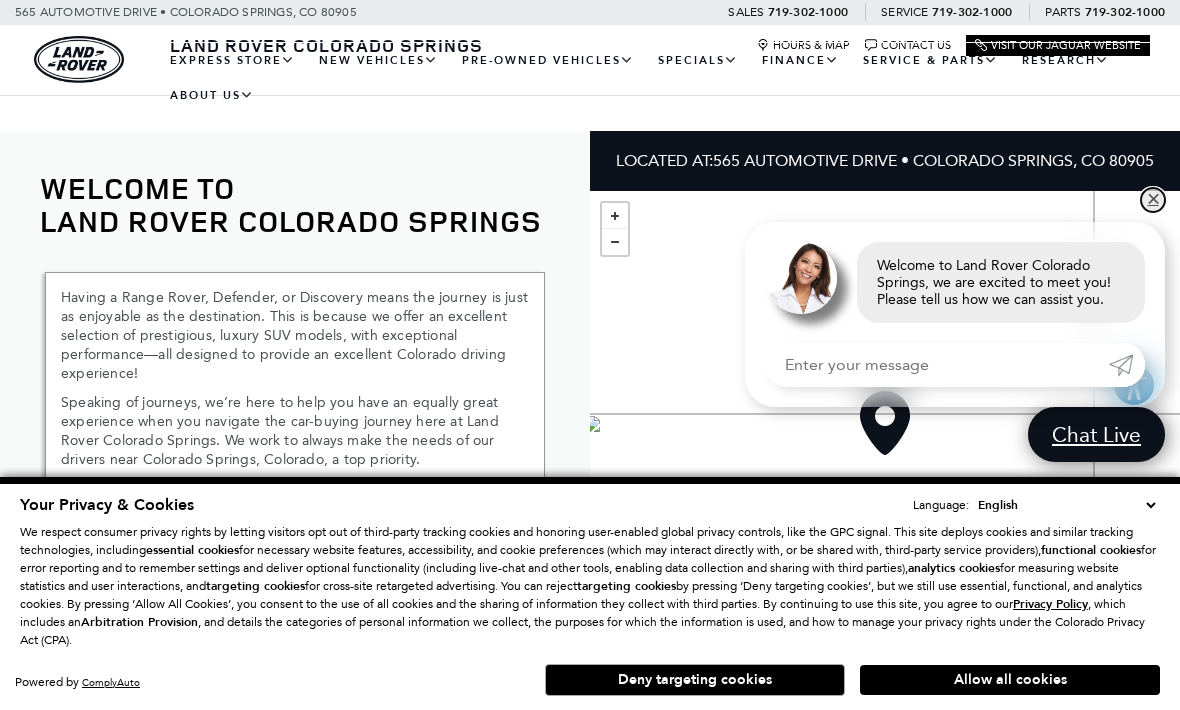click on "✕" at bounding box center (1153, 200) 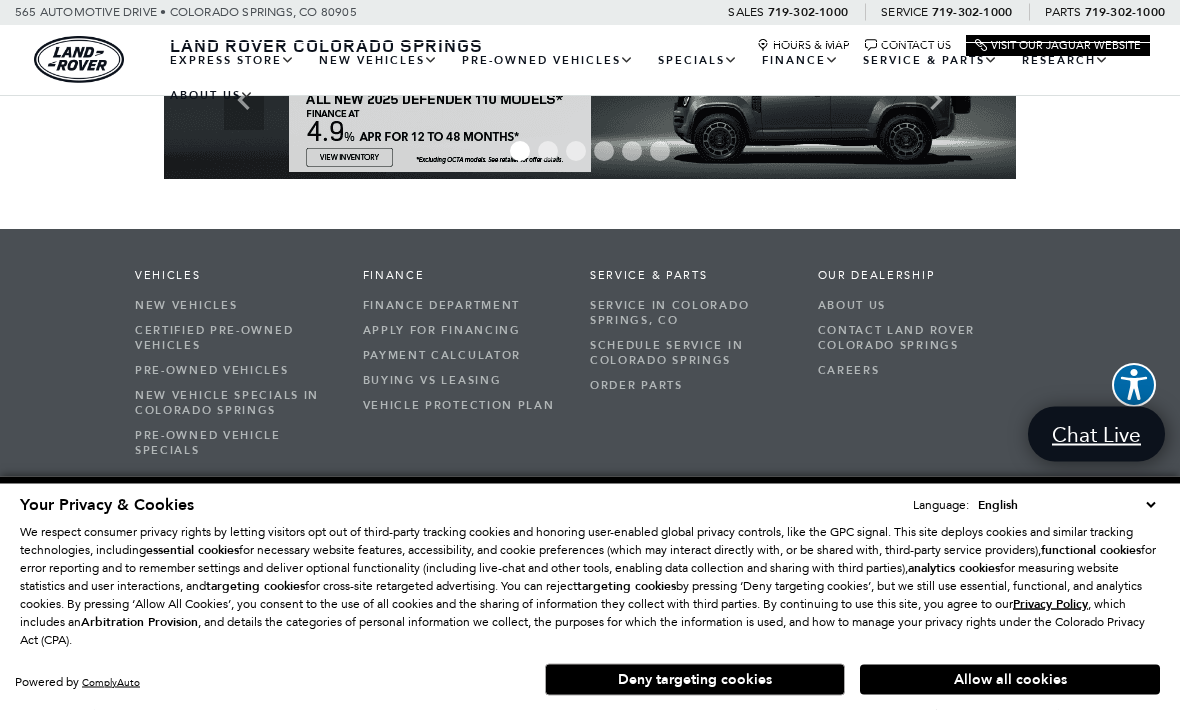 scroll, scrollTop: 3048, scrollLeft: 0, axis: vertical 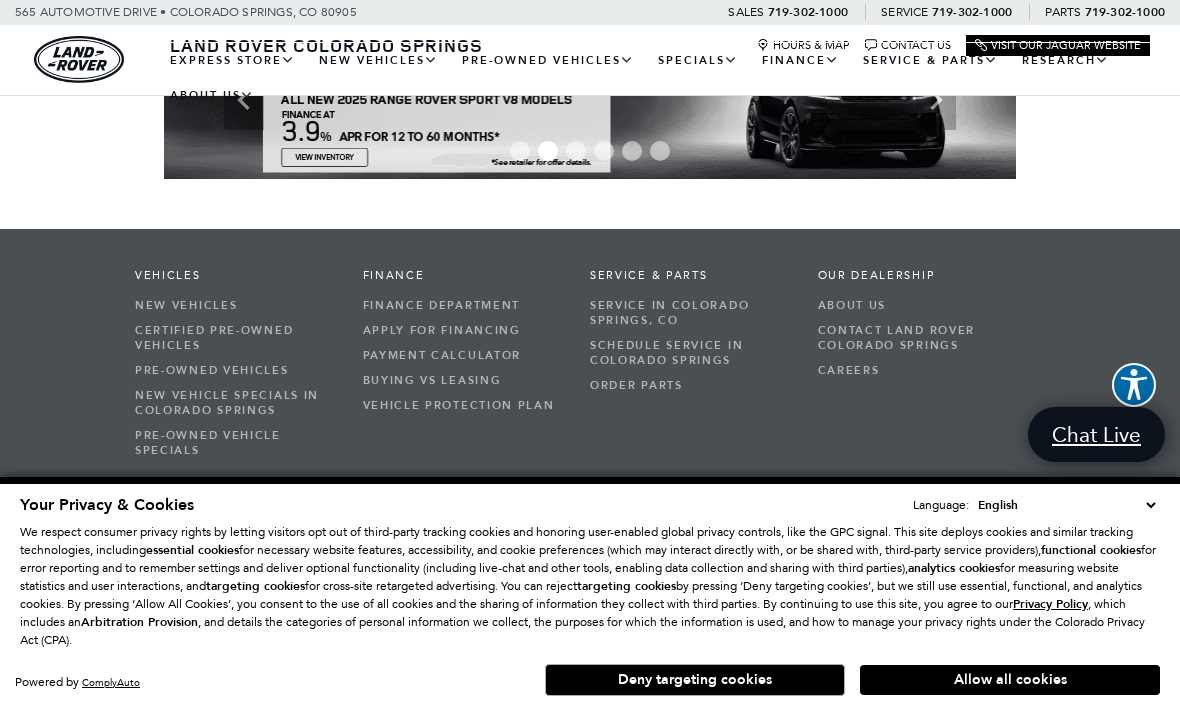 click on "About Us" at bounding box center [917, 305] 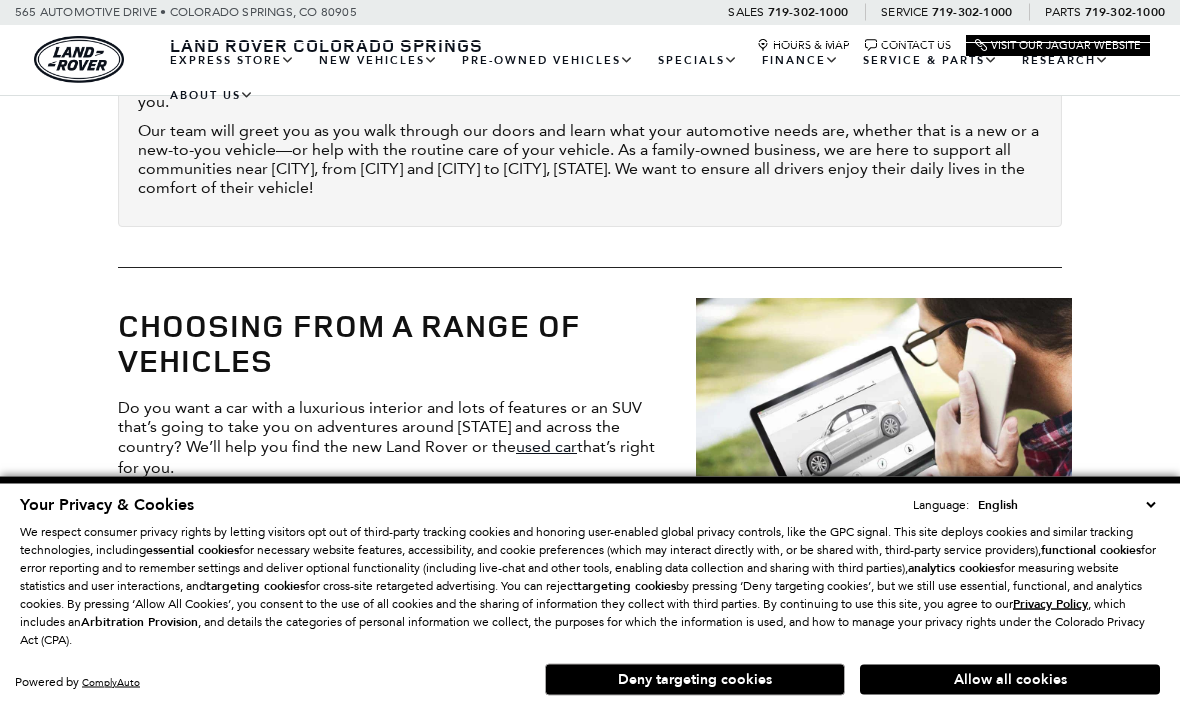 scroll, scrollTop: 0, scrollLeft: 0, axis: both 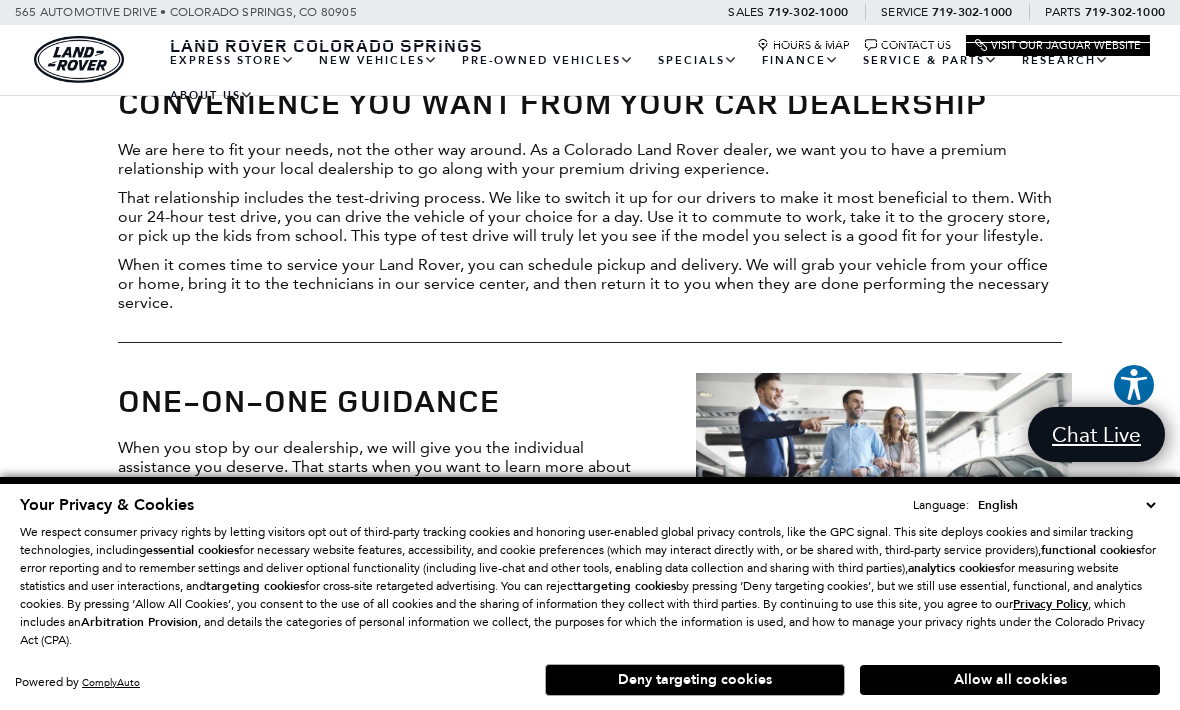 click on "About Us" at bounding box center (0, 0) 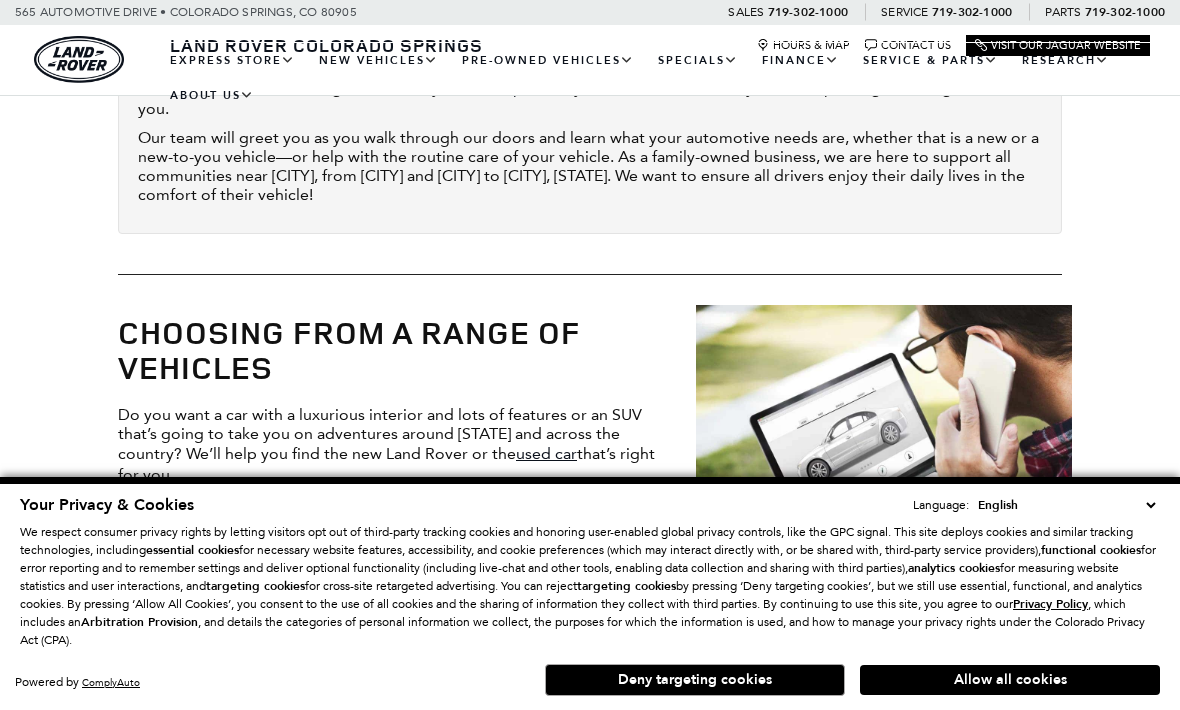 scroll, scrollTop: 784, scrollLeft: 0, axis: vertical 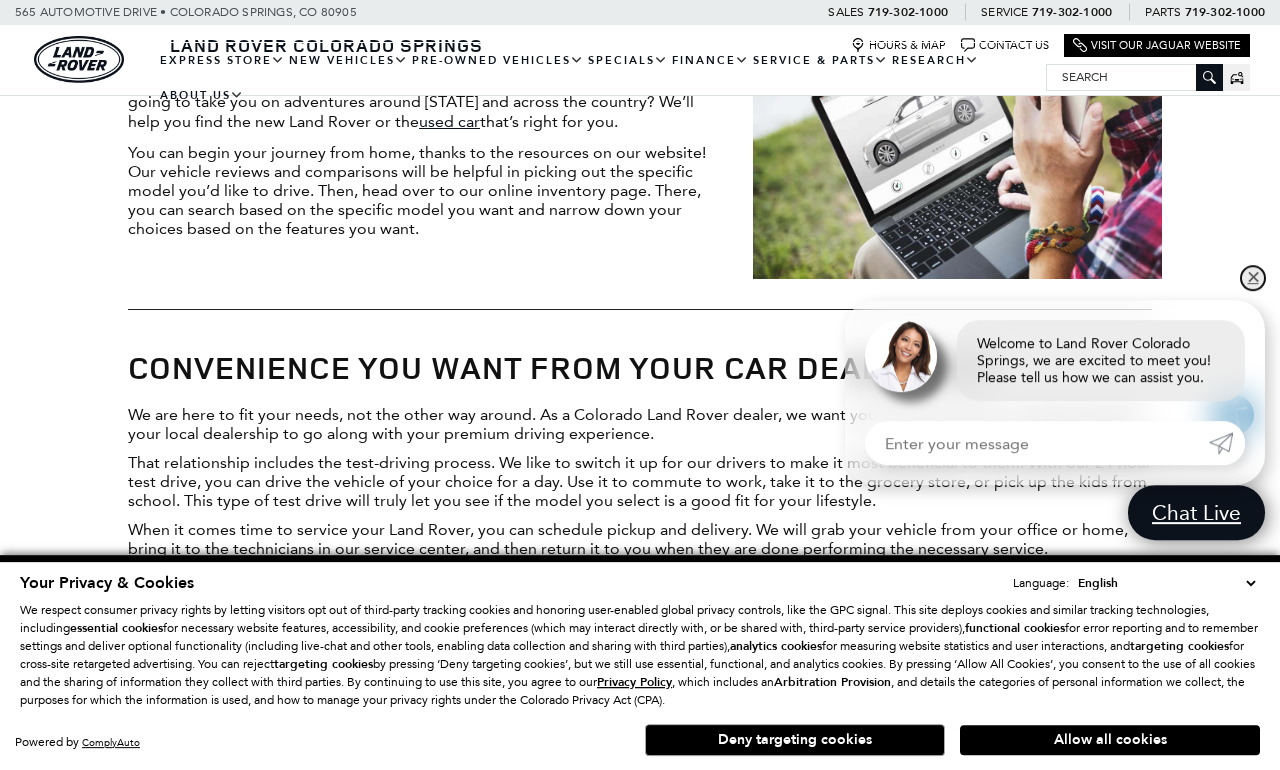 click on "✕" at bounding box center (1253, 278) 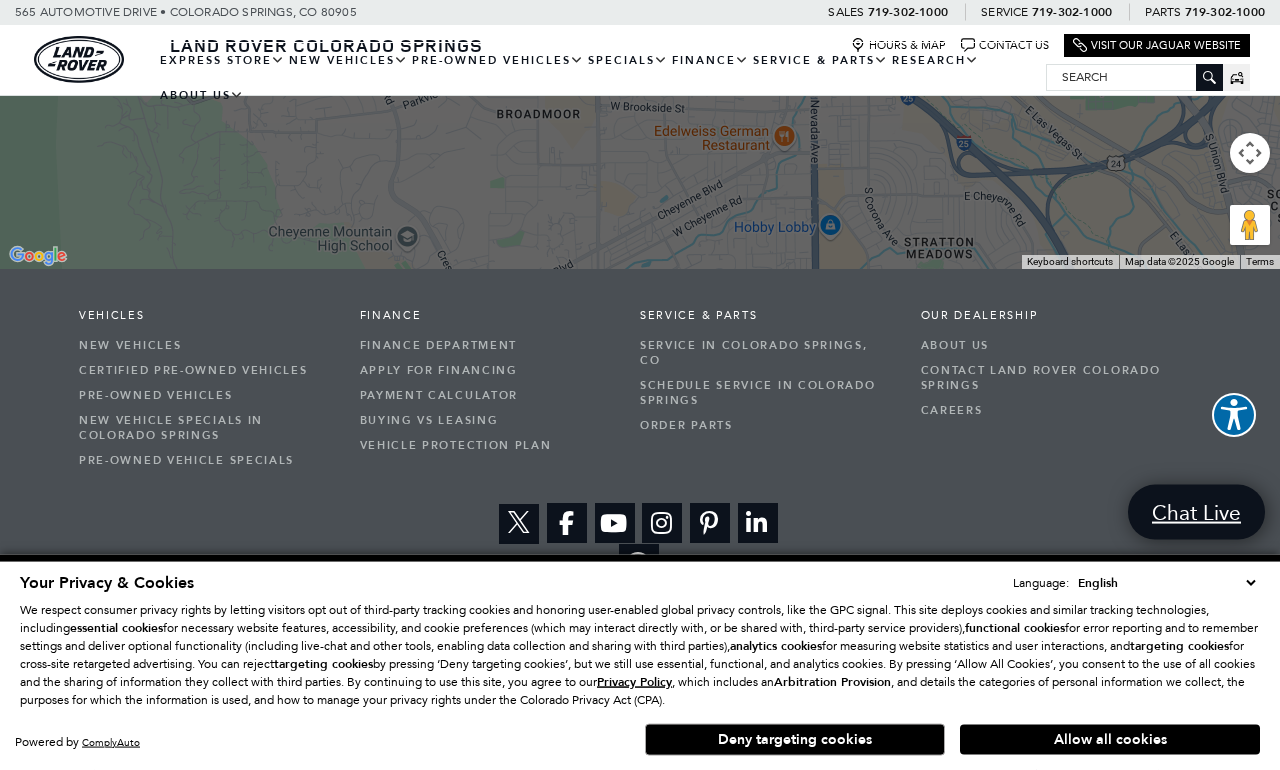 scroll, scrollTop: 3192, scrollLeft: 0, axis: vertical 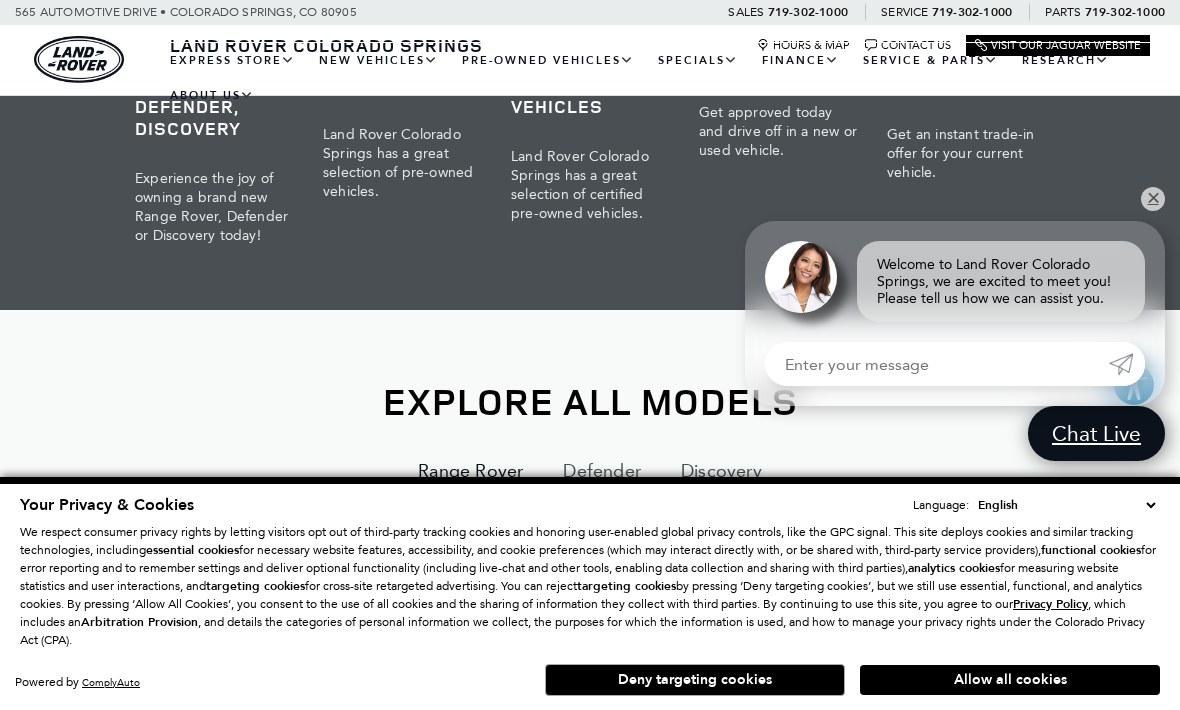 click on "New Range Rover, Defender, Discovery
Experience the joy of owning a brand new Range Rover, Defender or Discovery today!
Pre-Owned Vehicles
Land Rover [CITY] has a great selection of pre-owned vehicles.
Certified Pre-Owned Vehicles
Land Rover [CITY] has a great selection of certified pre-owned vehicles.
Financing
Get approved today and drive off in a new or used vehicle.
Value My Trade
Get an instant trade-in offer for your current vehicle." at bounding box center (590, 120) 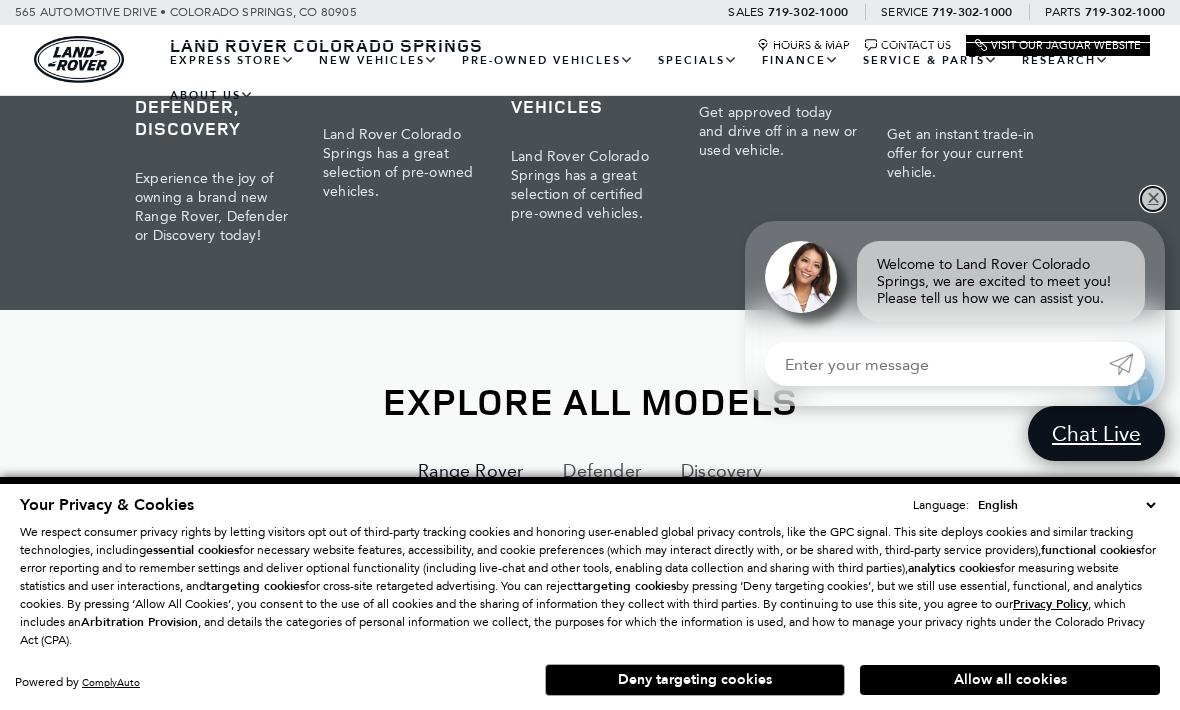 click on "✕" at bounding box center [1153, 199] 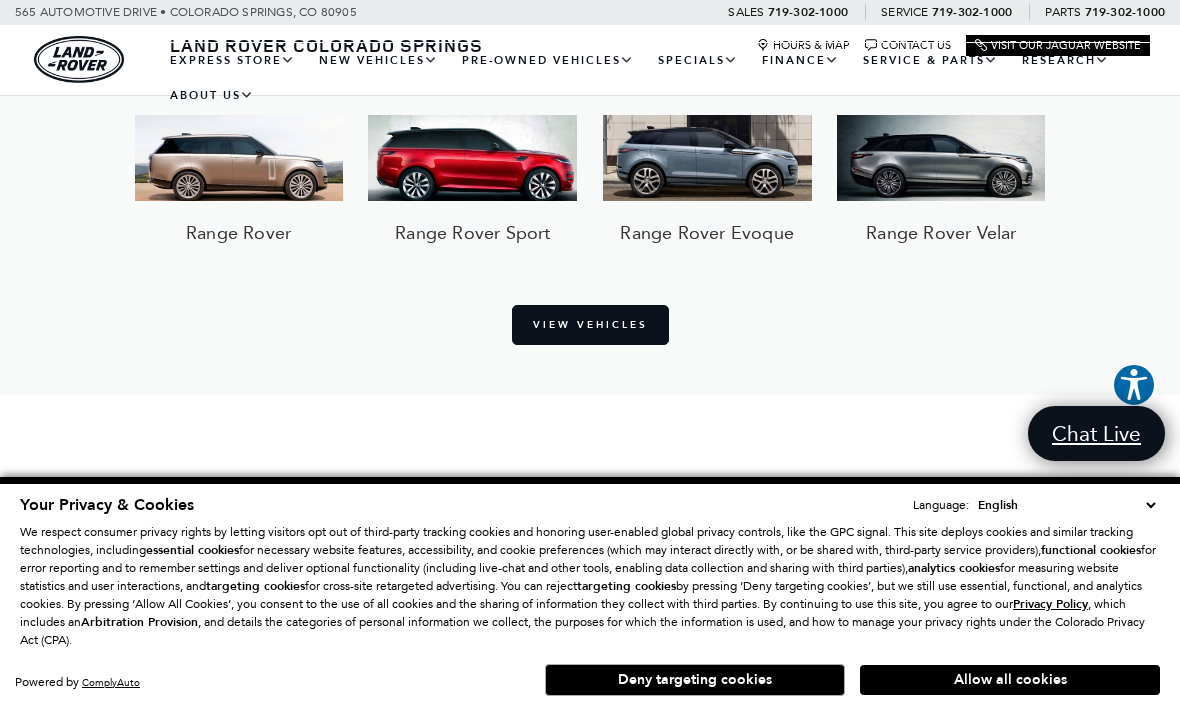 scroll, scrollTop: 1494, scrollLeft: 0, axis: vertical 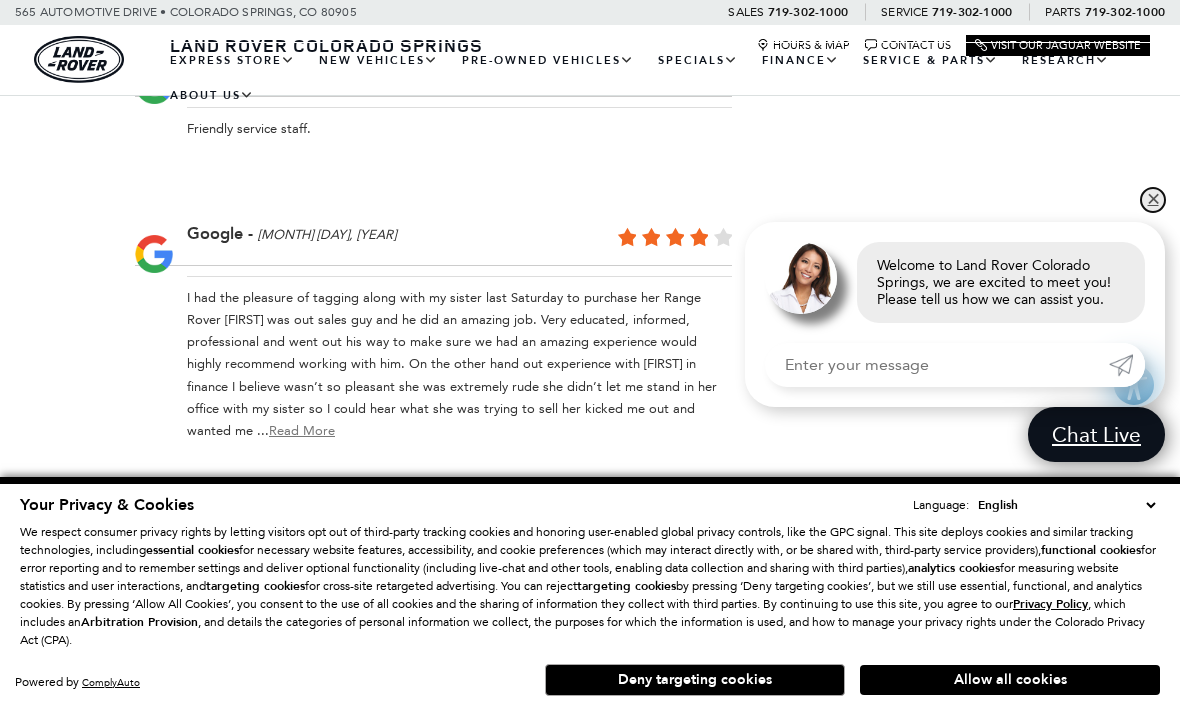 click on "✕" at bounding box center [1153, 200] 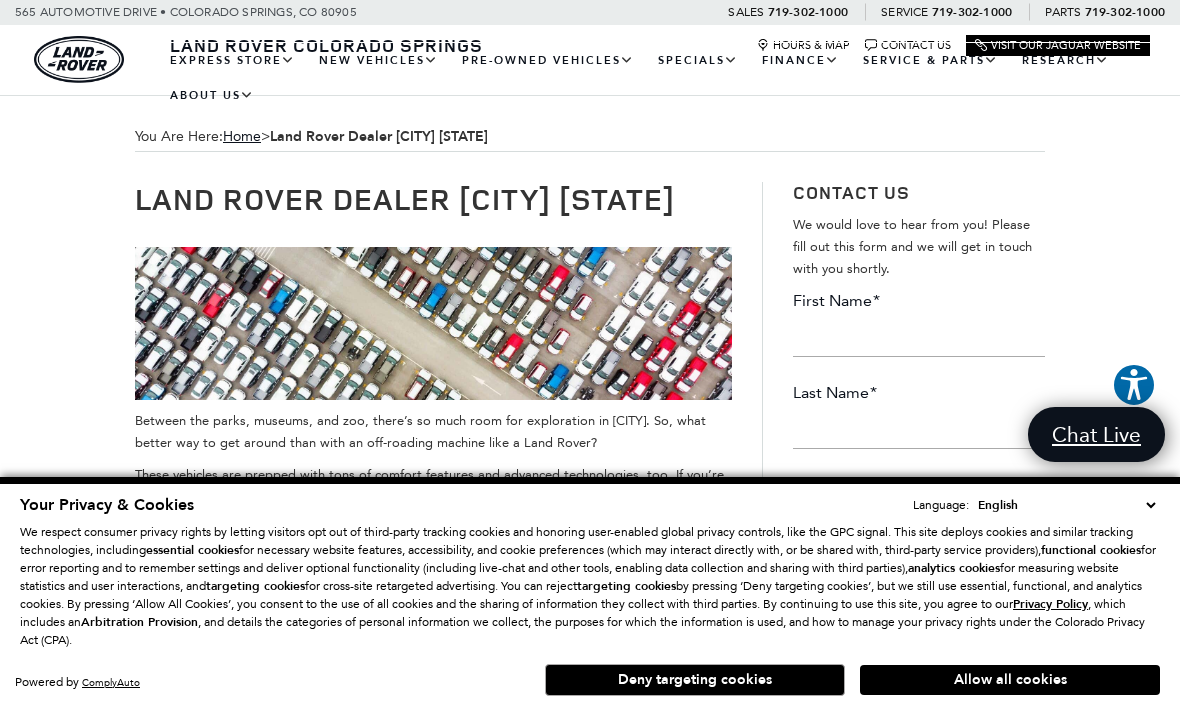 scroll, scrollTop: 0, scrollLeft: 0, axis: both 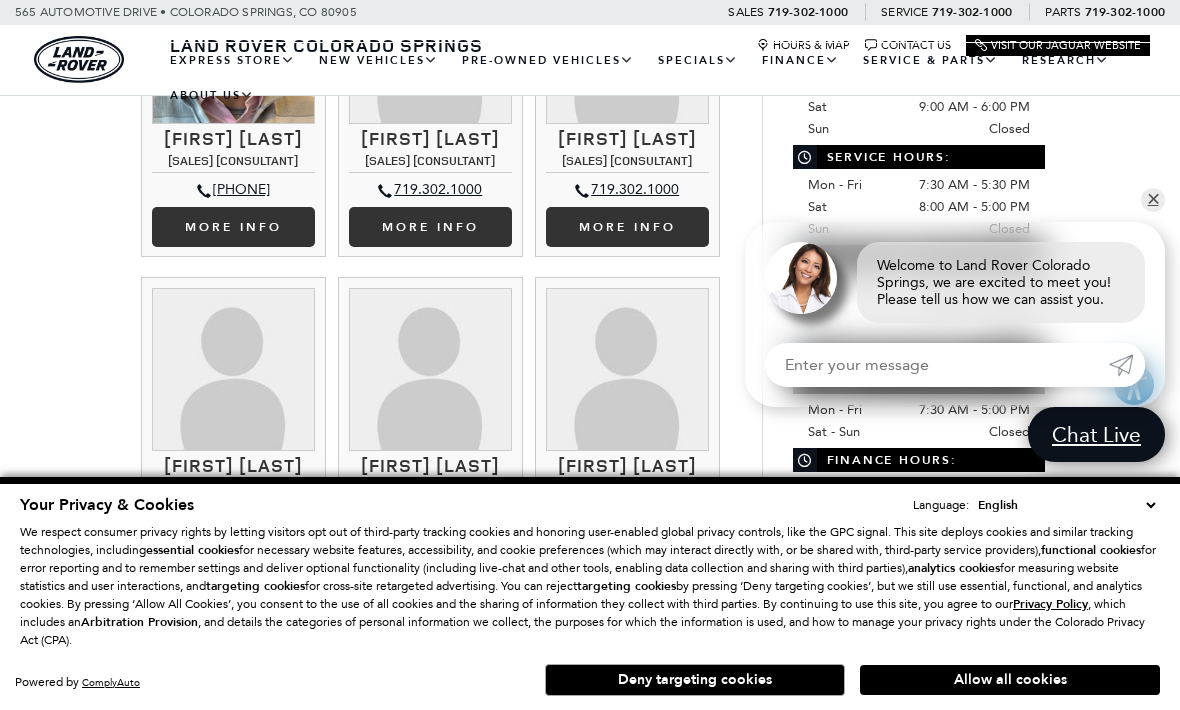 click on "You Are Here:
Home  >  About Us  >  Our People Make The Difference
Our People Make The Difference
Stop by to meet our knowledgeable and courteous sales and service staff at Land Rover Colorado Springs:
Thom Buckley
Dealer Principal
719.302.1000                                  Thom Buckley Dealer Principal" at bounding box center (590, 1263) 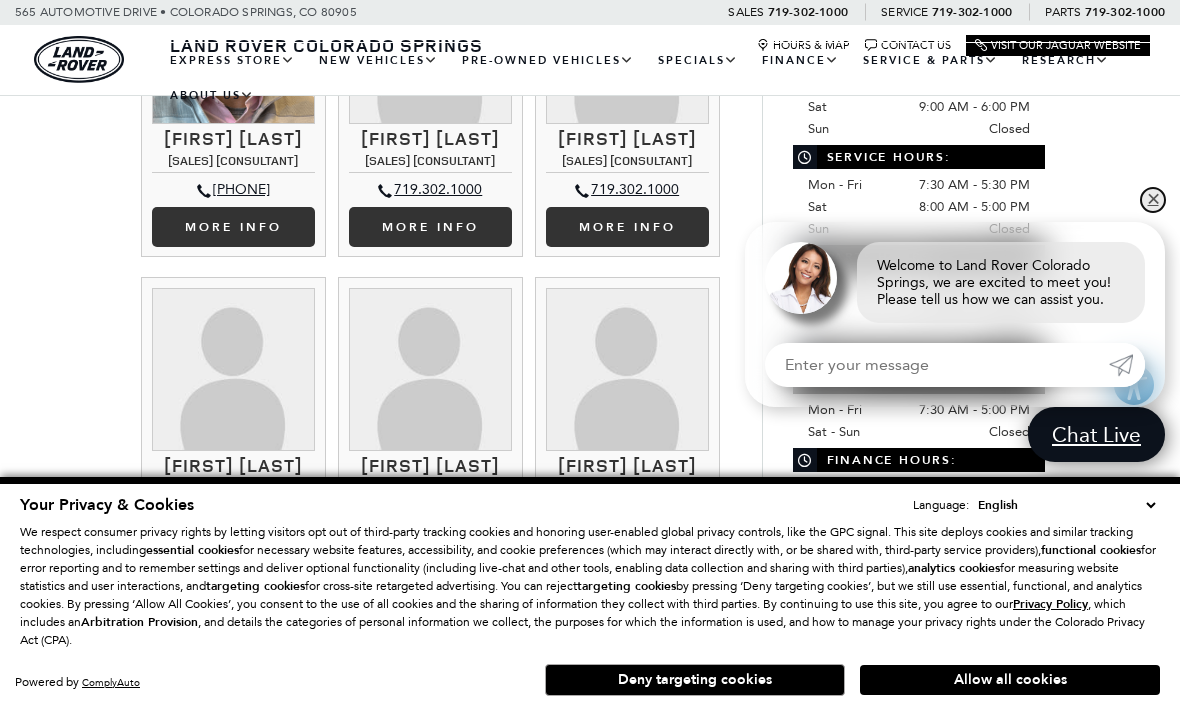 click on "✕" at bounding box center (1153, 200) 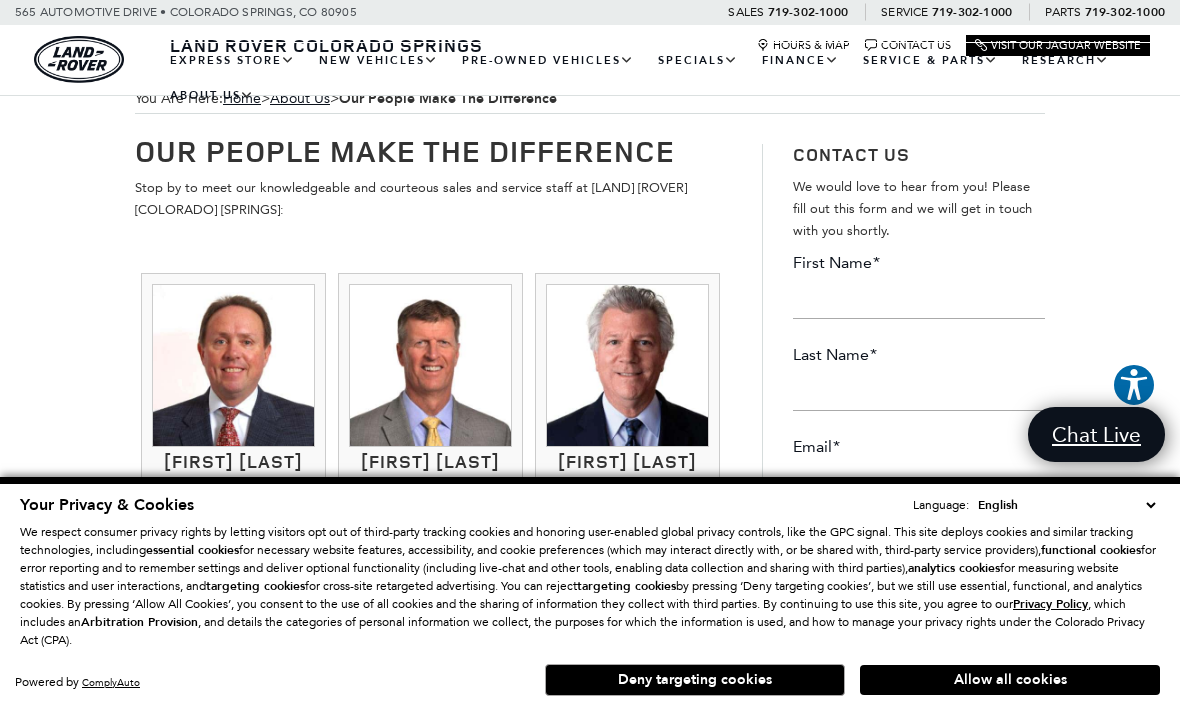 scroll, scrollTop: 0, scrollLeft: 0, axis: both 